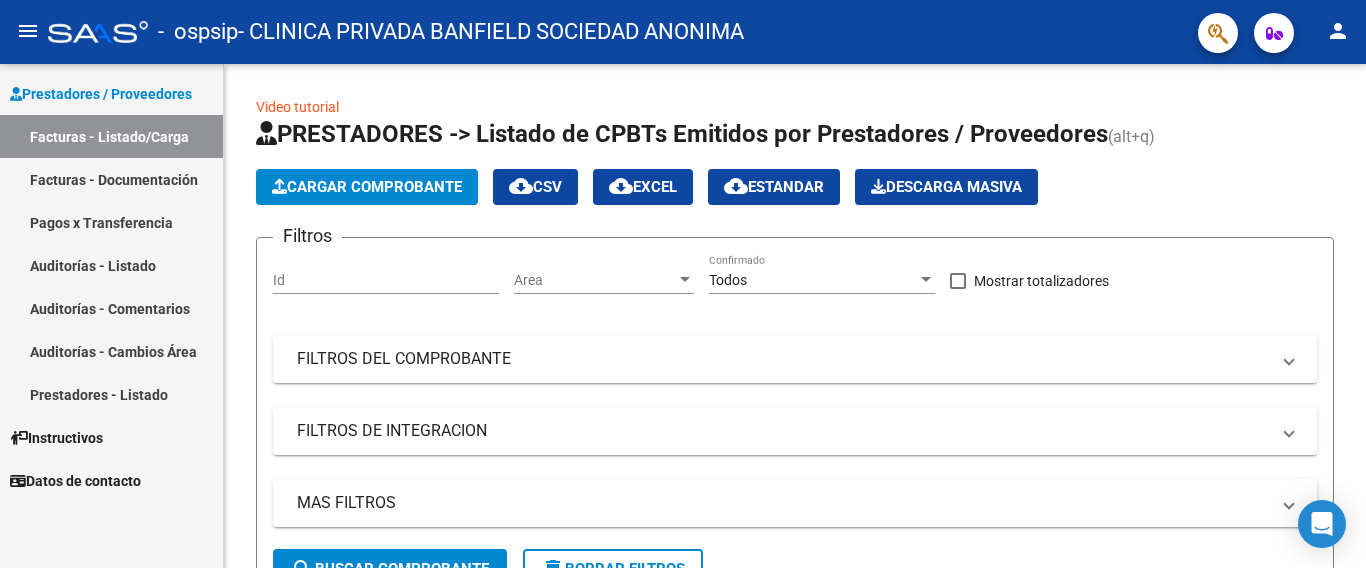 scroll, scrollTop: 0, scrollLeft: 0, axis: both 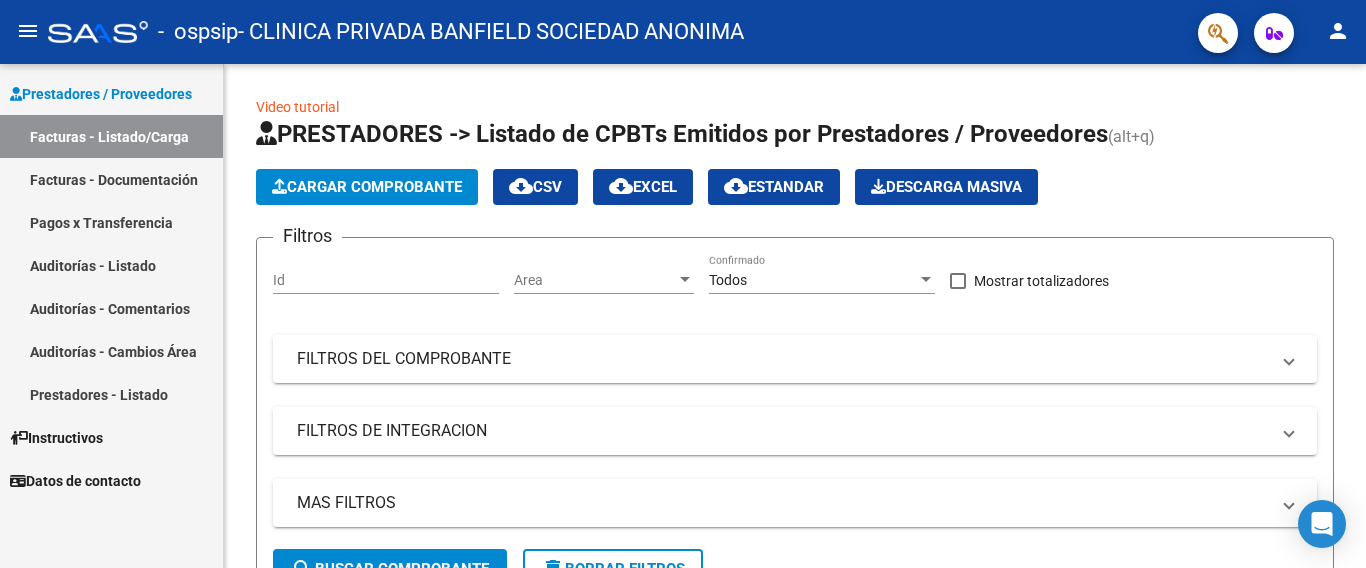click on "Facturas - Documentación" at bounding box center (111, 179) 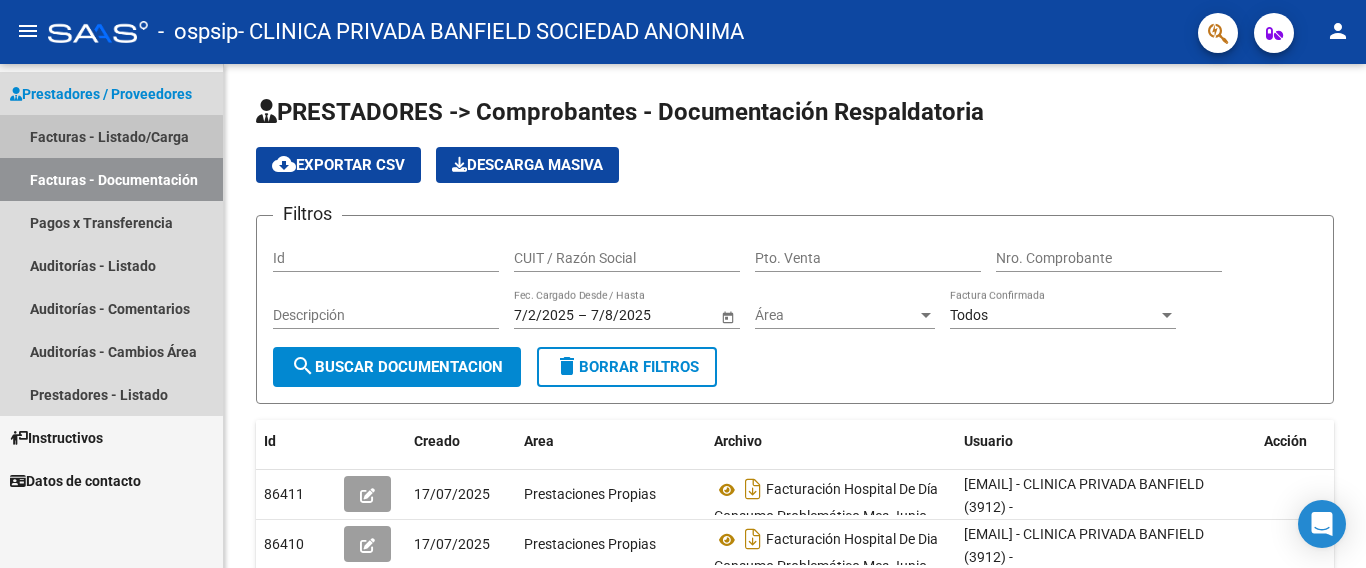 click on "Facturas - Listado/Carga" at bounding box center (111, 136) 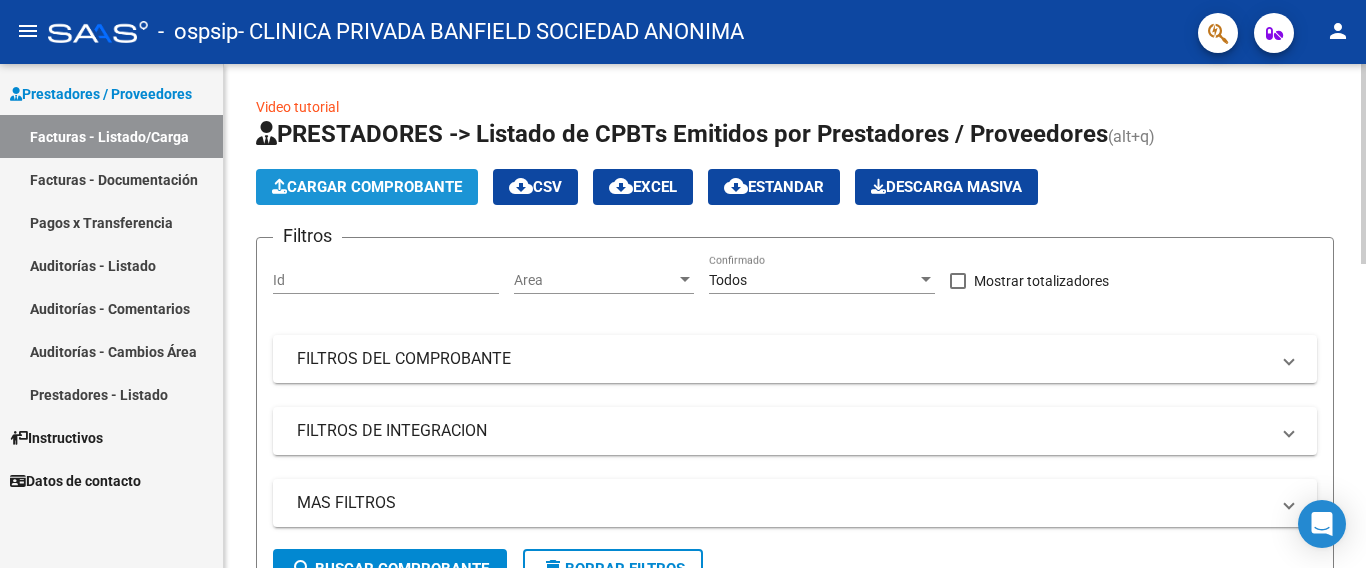 click on "Cargar Comprobante" 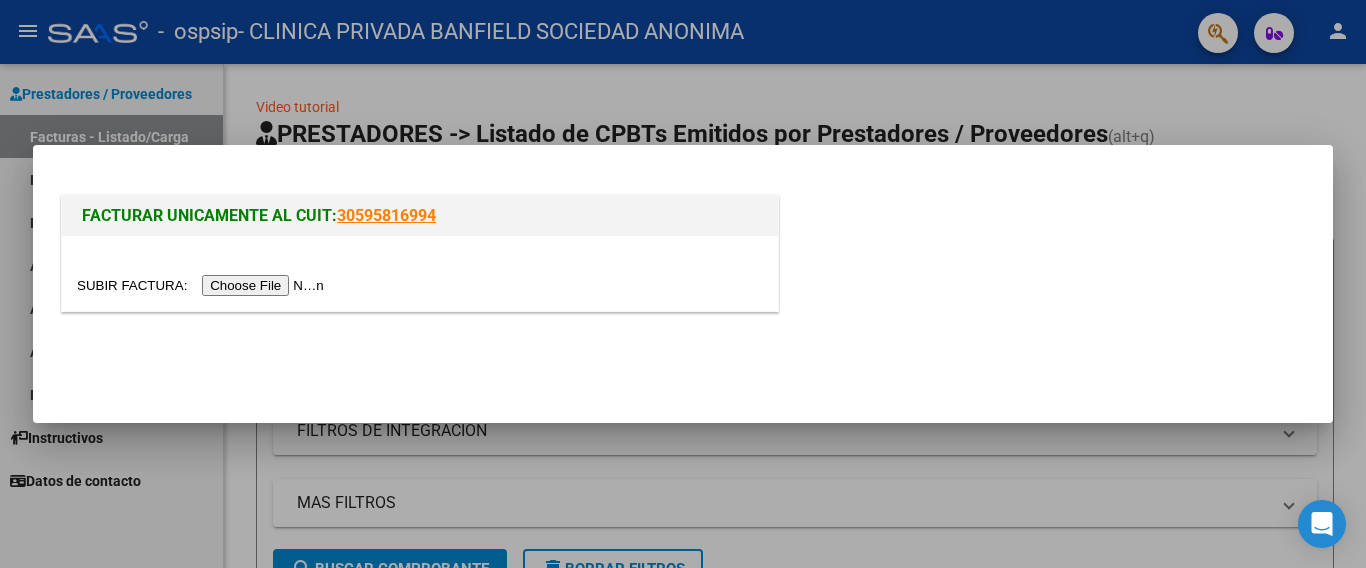click at bounding box center [203, 285] 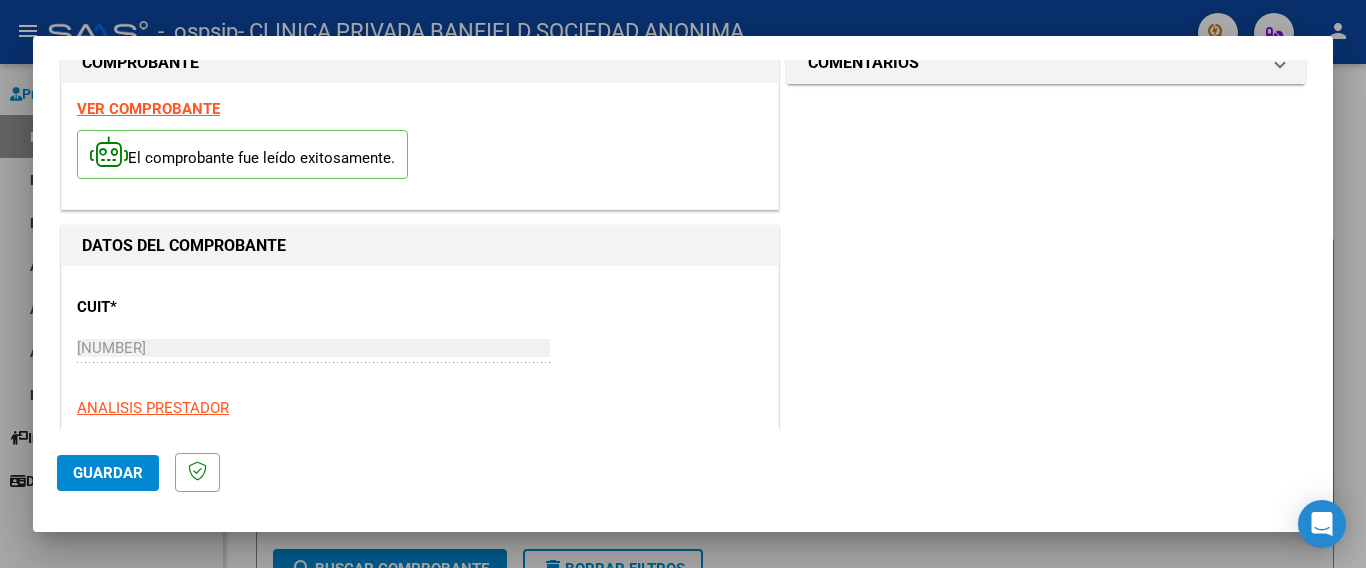 scroll, scrollTop: 0, scrollLeft: 0, axis: both 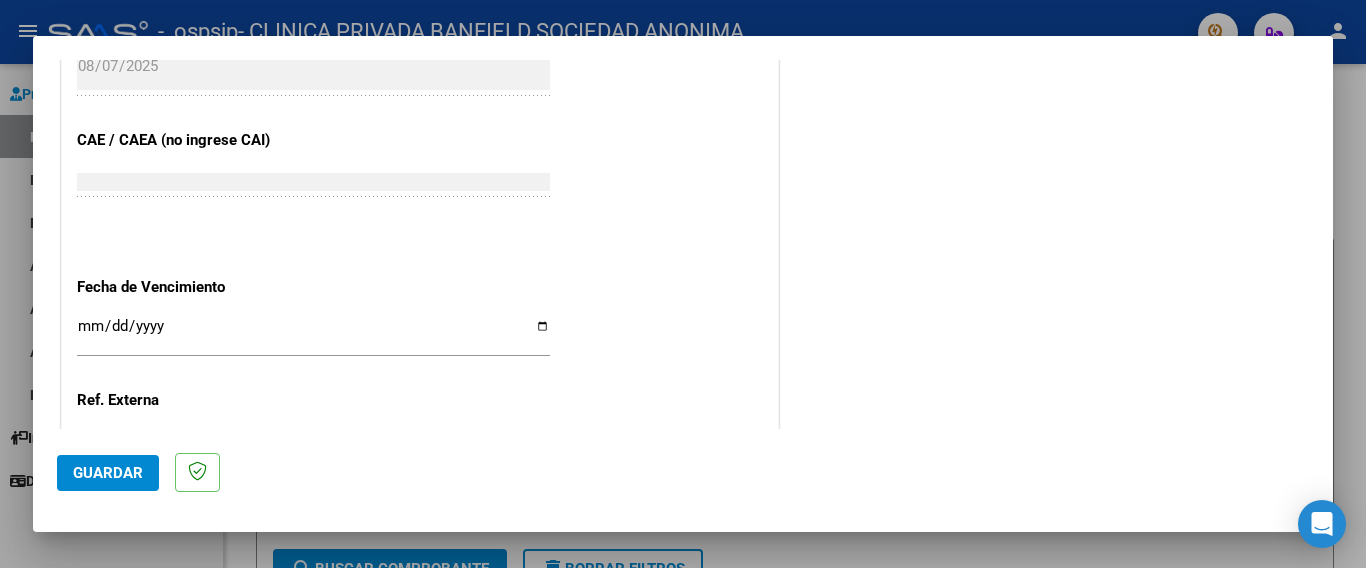 click on "Ingresar la fecha" at bounding box center (313, 334) 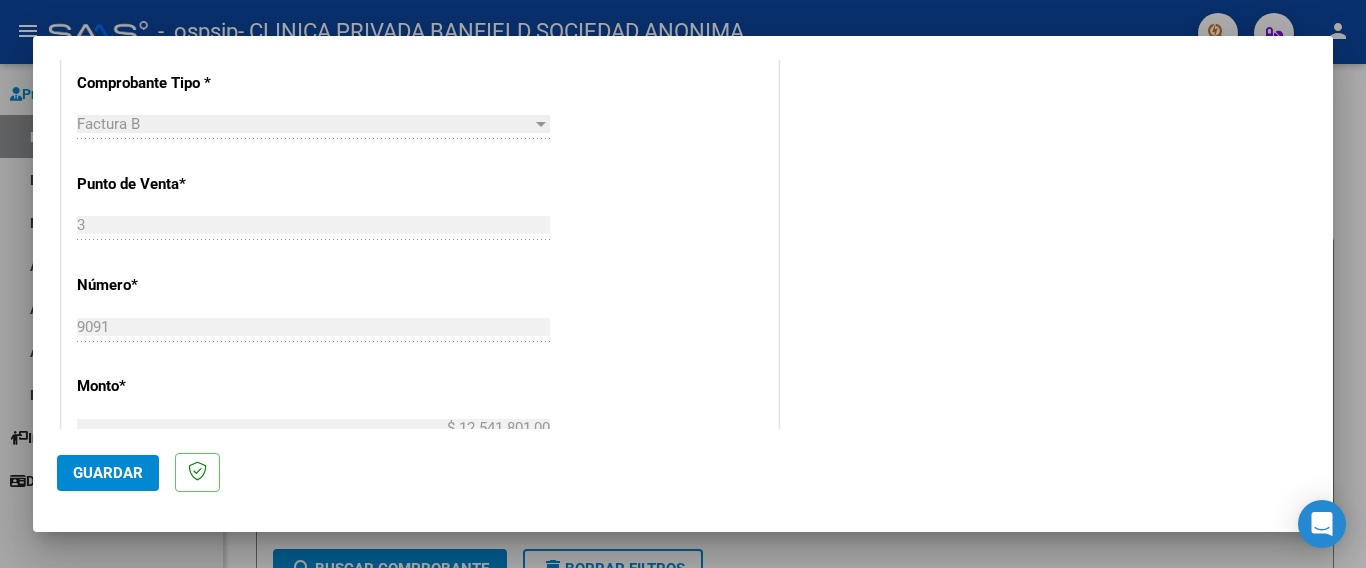 scroll, scrollTop: 421, scrollLeft: 0, axis: vertical 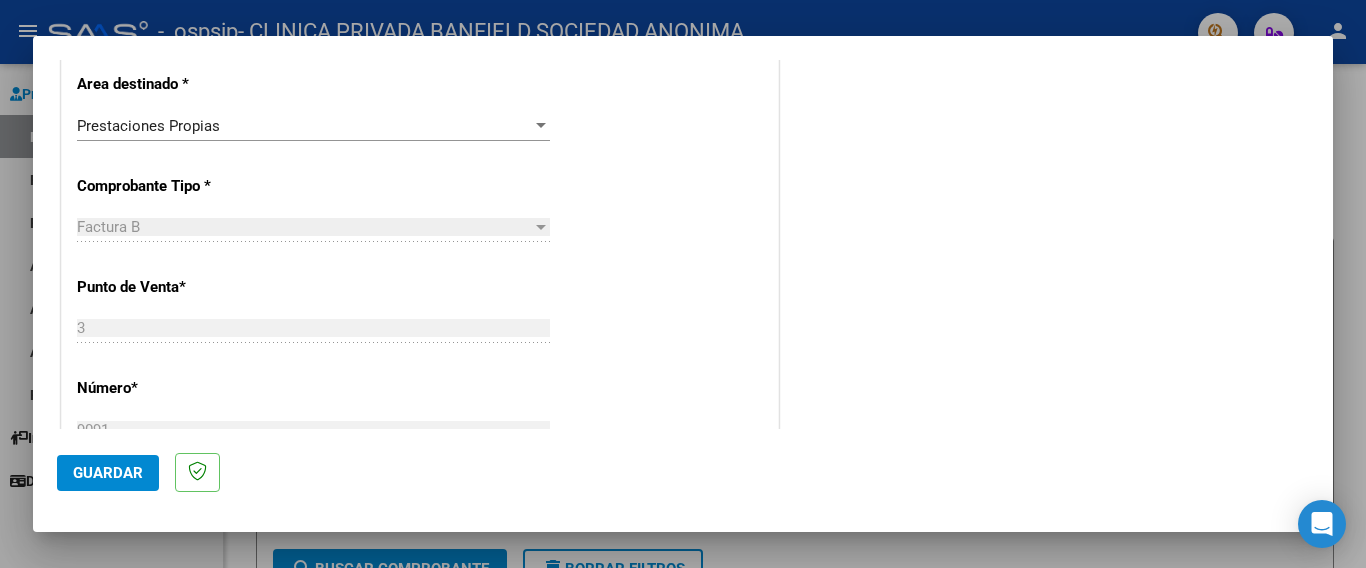 drag, startPoint x: 1334, startPoint y: 189, endPoint x: 1338, endPoint y: 290, distance: 101.07918 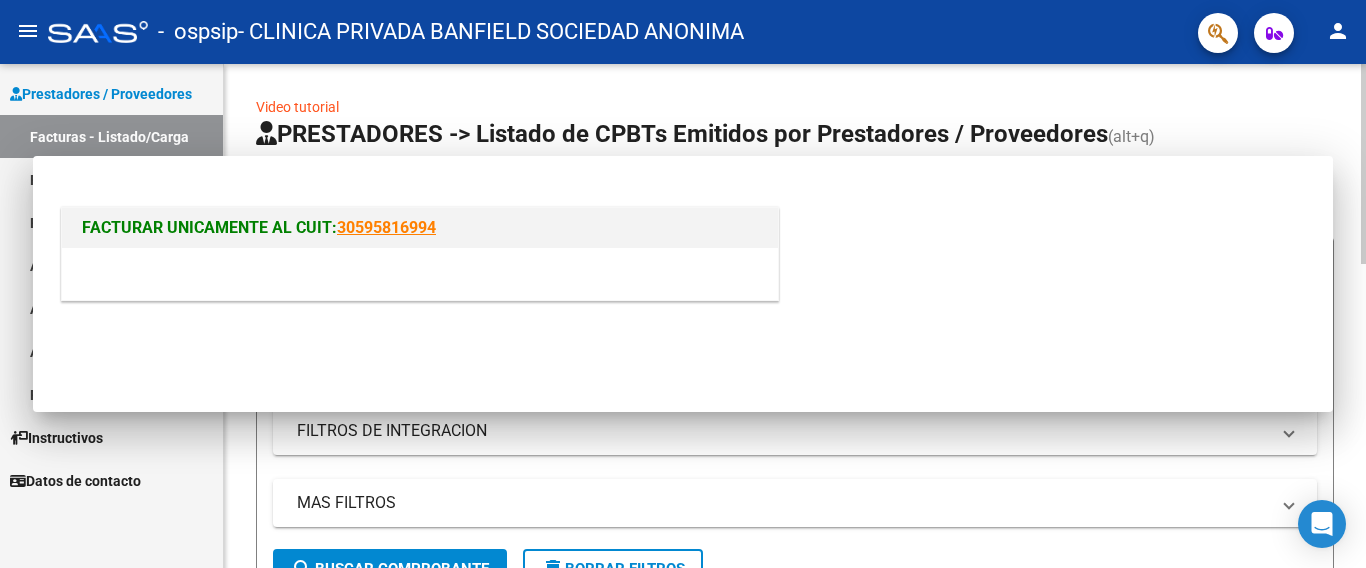 scroll, scrollTop: 0, scrollLeft: 0, axis: both 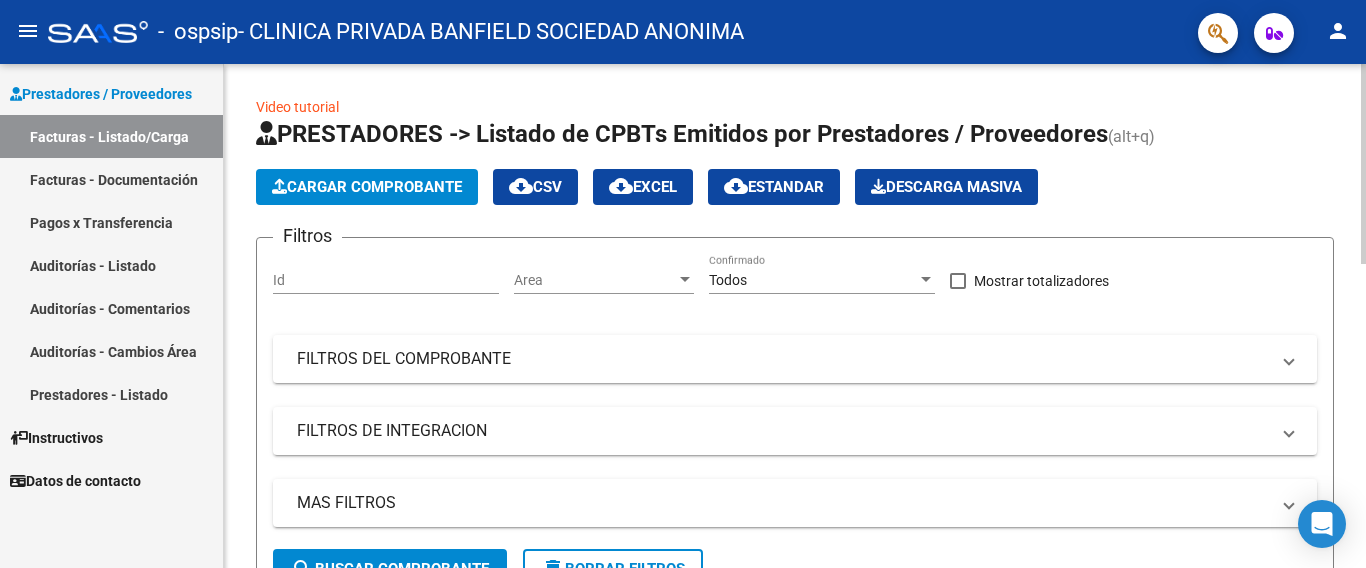click on "Cargar Comprobante" 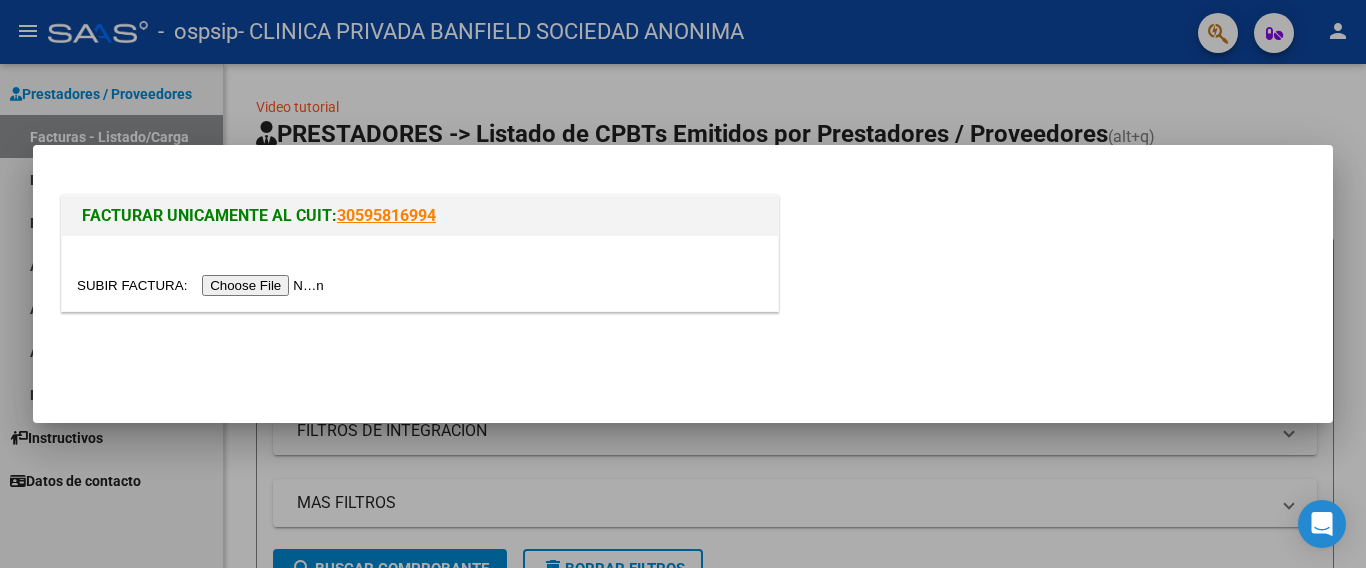 click at bounding box center [203, 285] 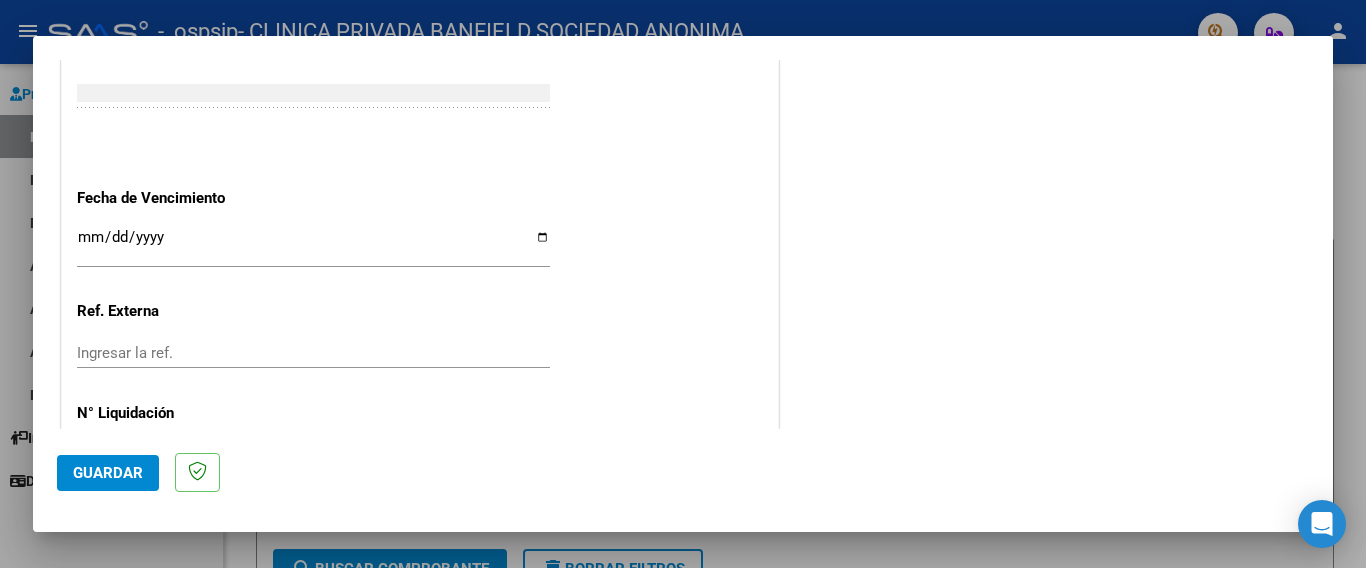scroll, scrollTop: 1092, scrollLeft: 0, axis: vertical 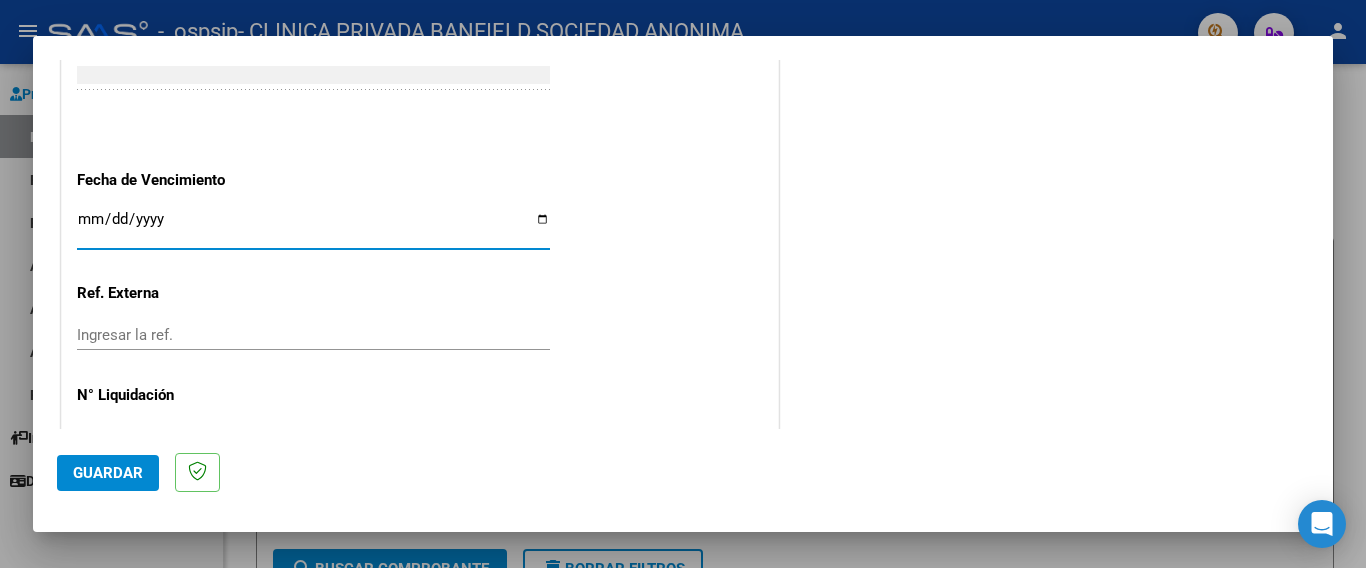 click on "Ingresar la fecha" at bounding box center [313, 227] 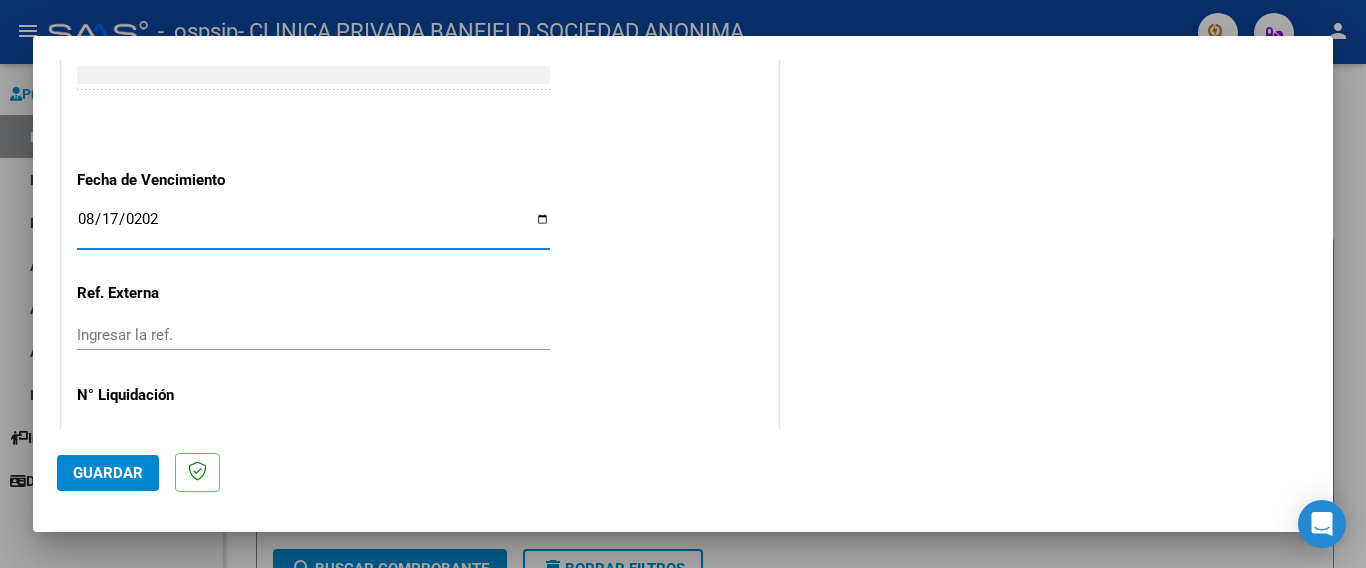 type on "2025-08-17" 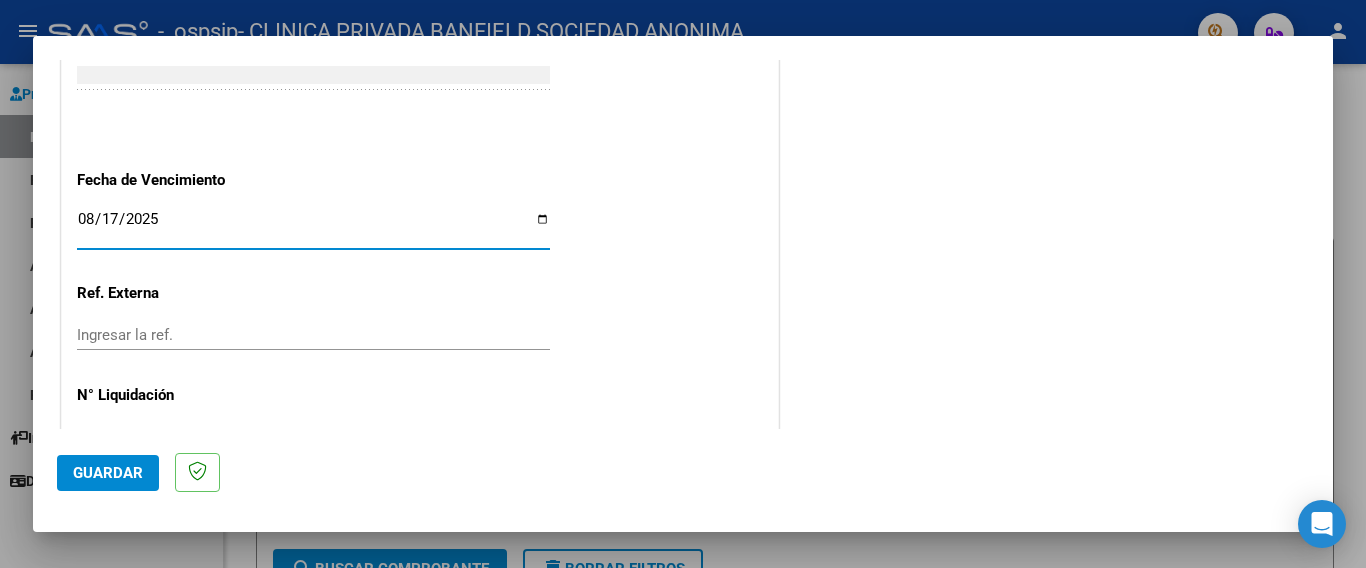 scroll, scrollTop: 1128, scrollLeft: 0, axis: vertical 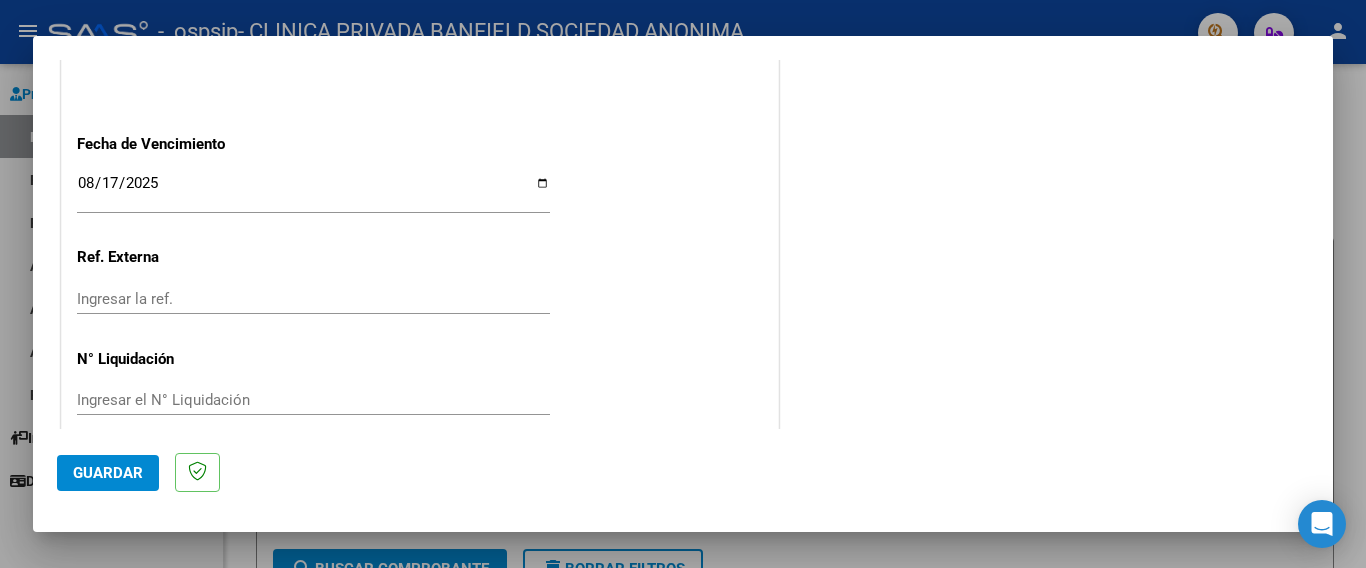click on "Guardar" 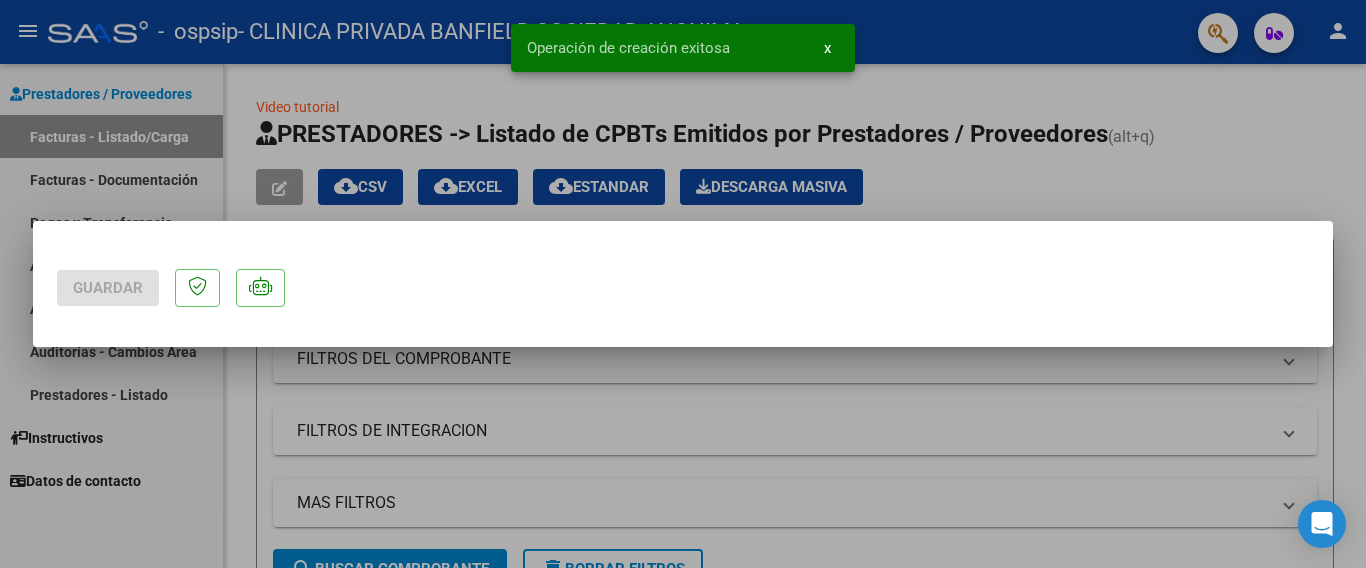 scroll, scrollTop: 0, scrollLeft: 0, axis: both 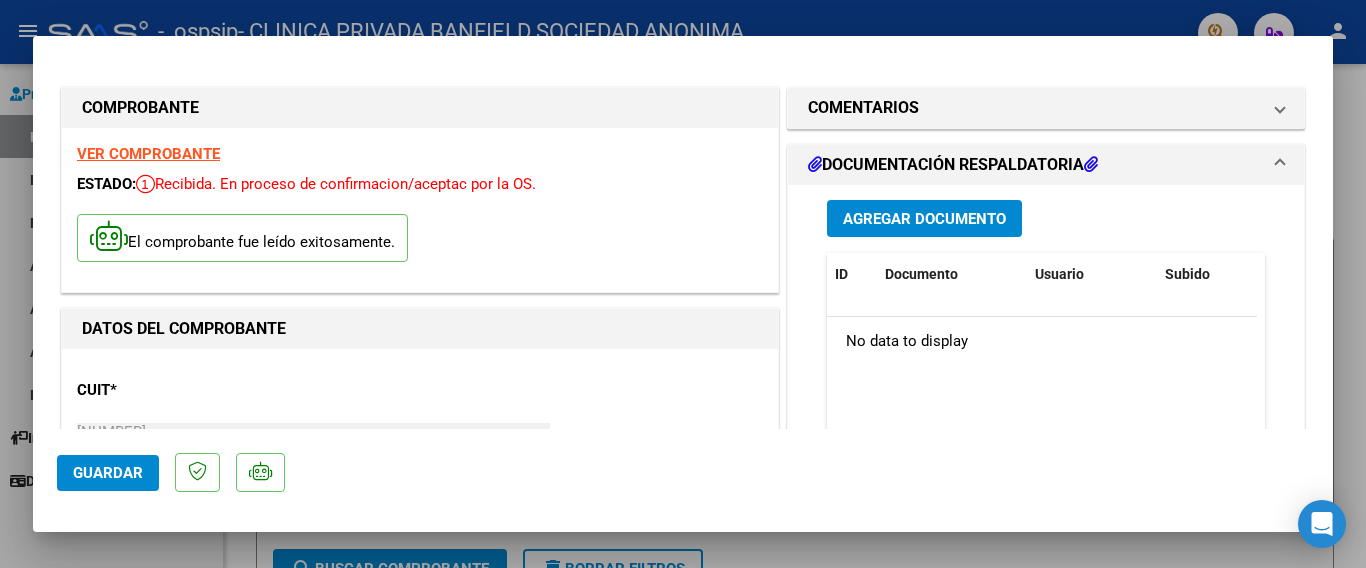 click on "Agregar Documento" at bounding box center [924, 219] 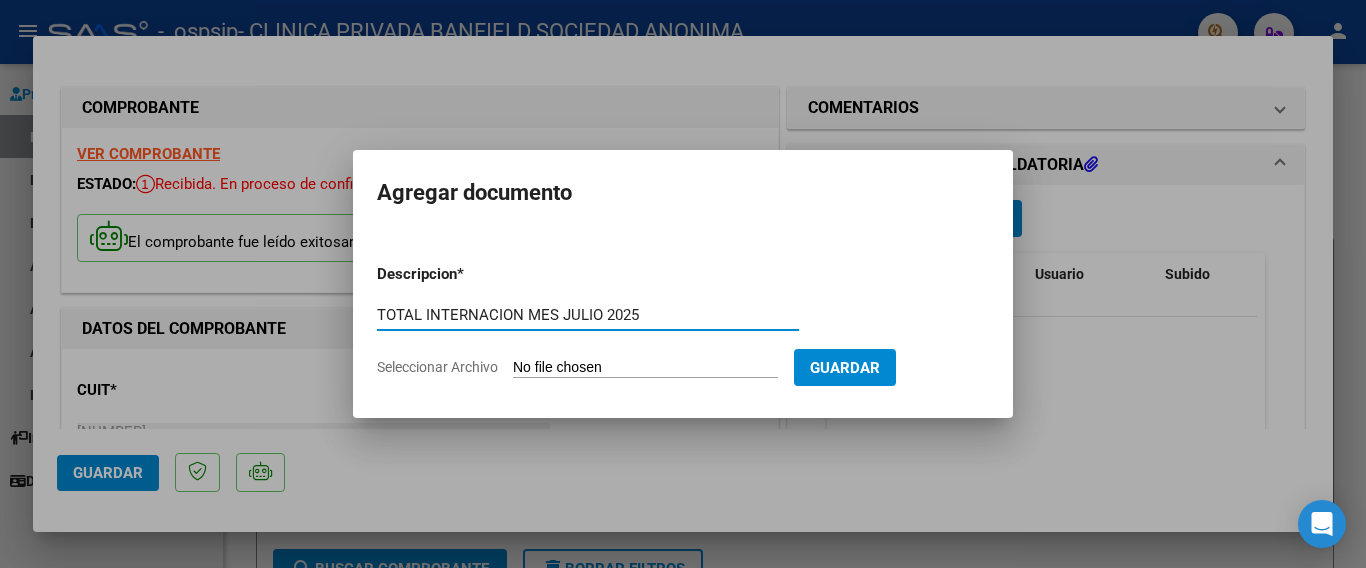type on "TOTAL INTERNACION MES JULIO 2025" 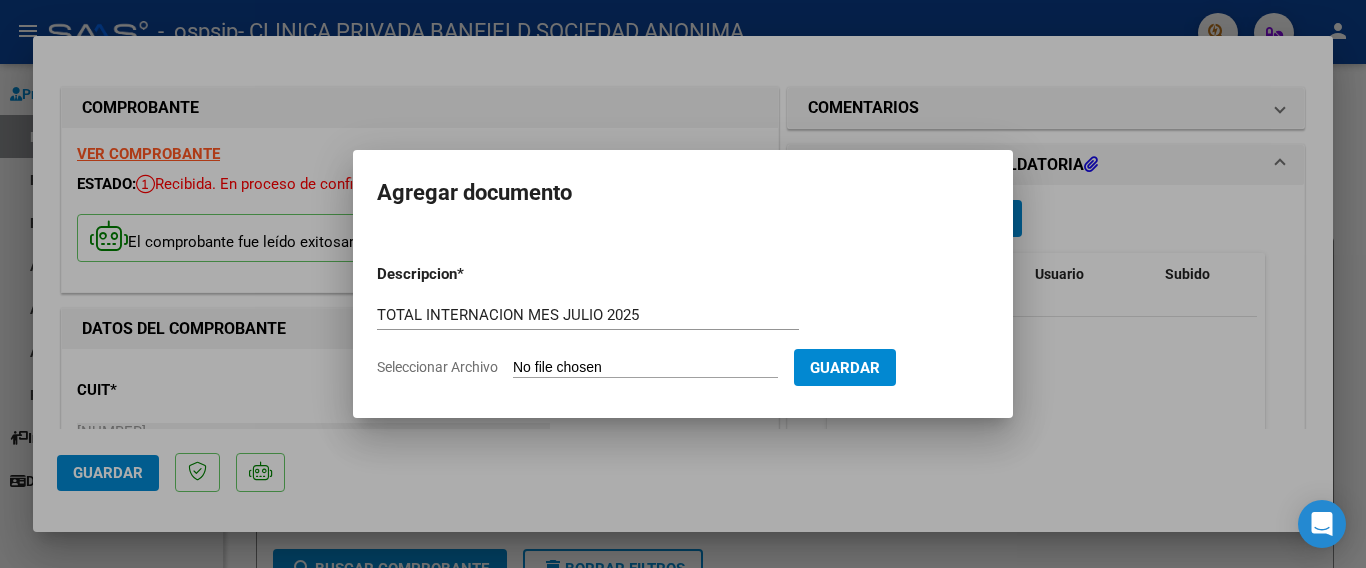 type on "C:\fakepath\OSPSIP TOTAL-07.pdf" 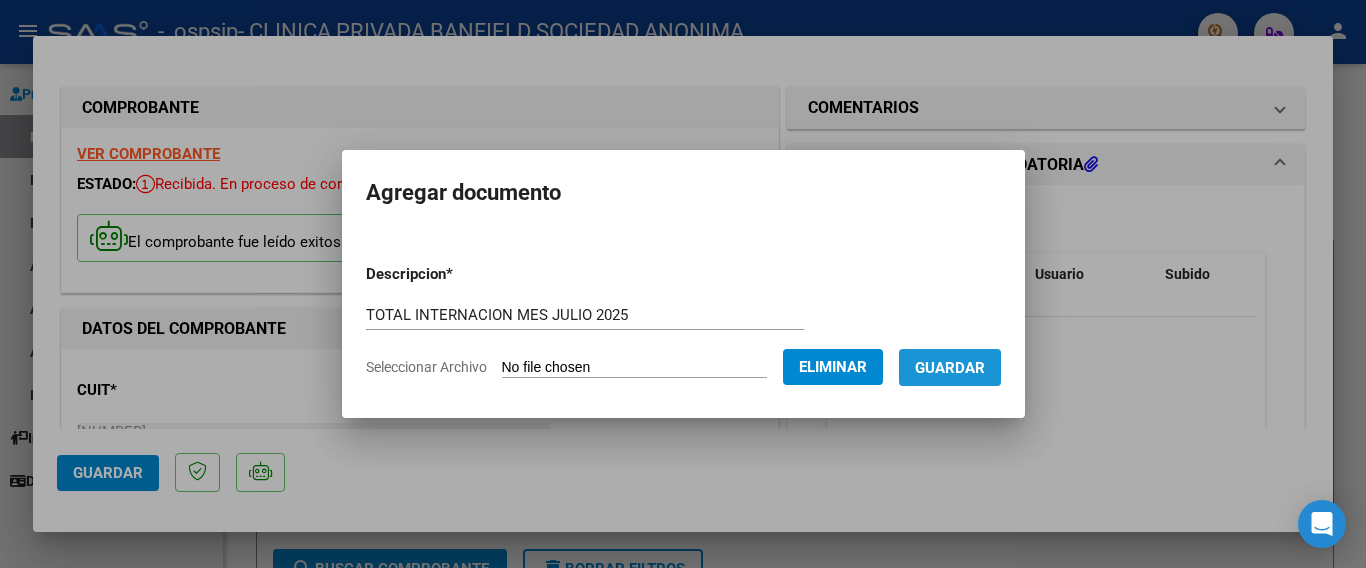 click on "Guardar" at bounding box center [950, 368] 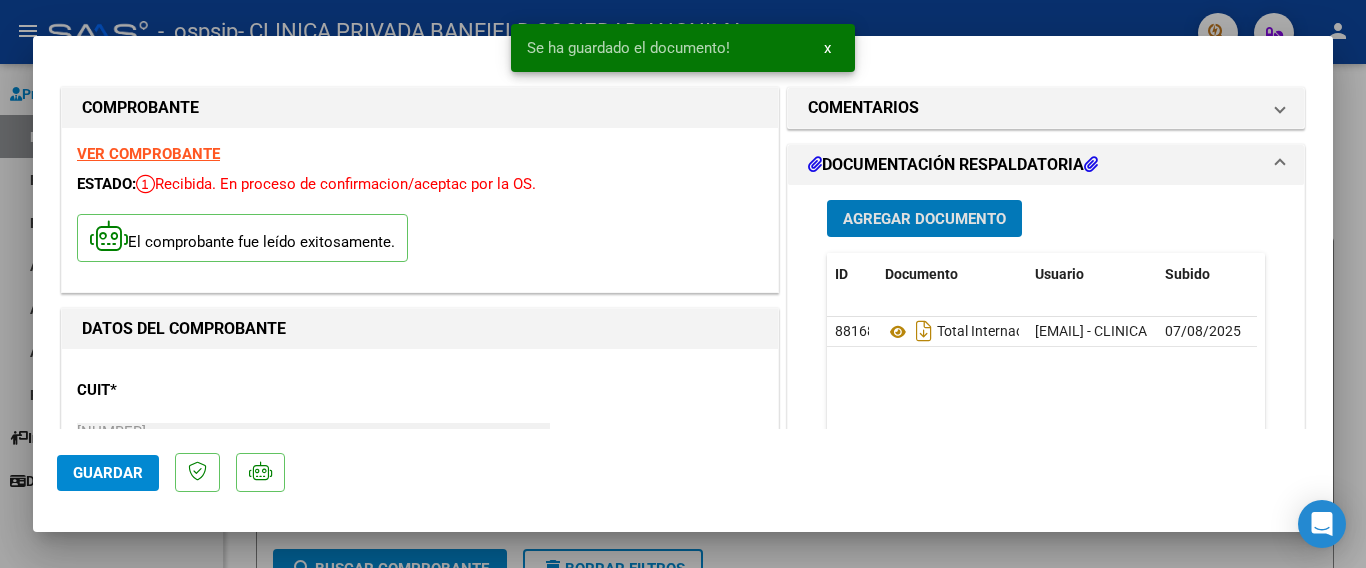 click on "Agregar Documento" at bounding box center (924, 219) 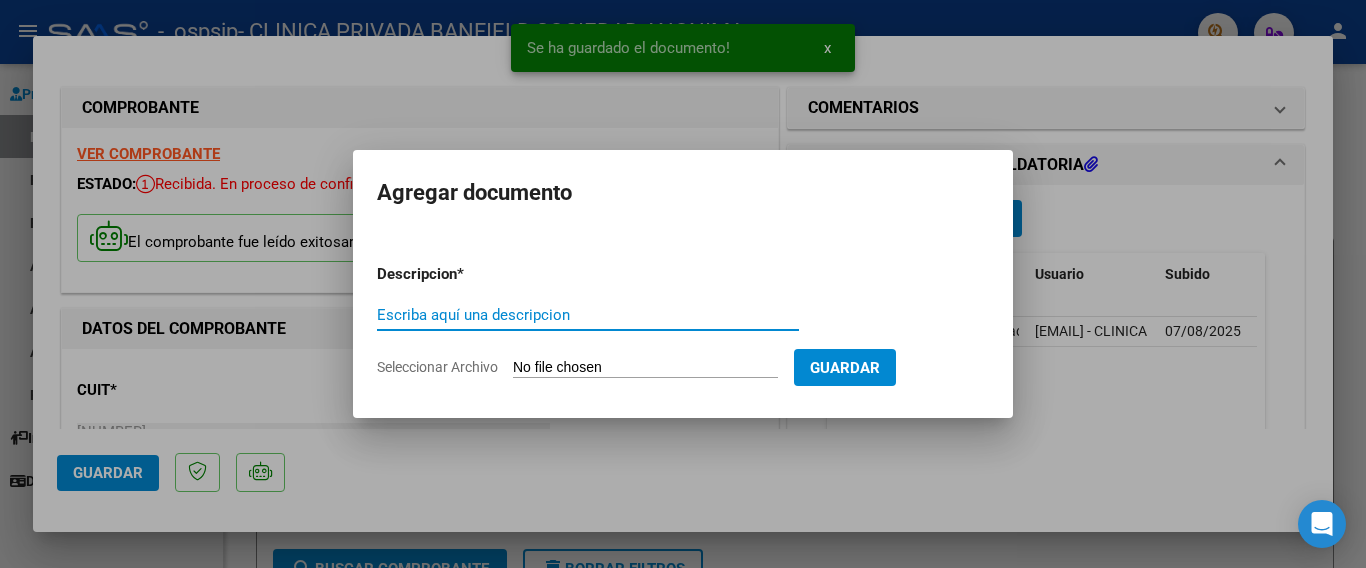 click on "Escriba aquí una descripcion" at bounding box center (588, 315) 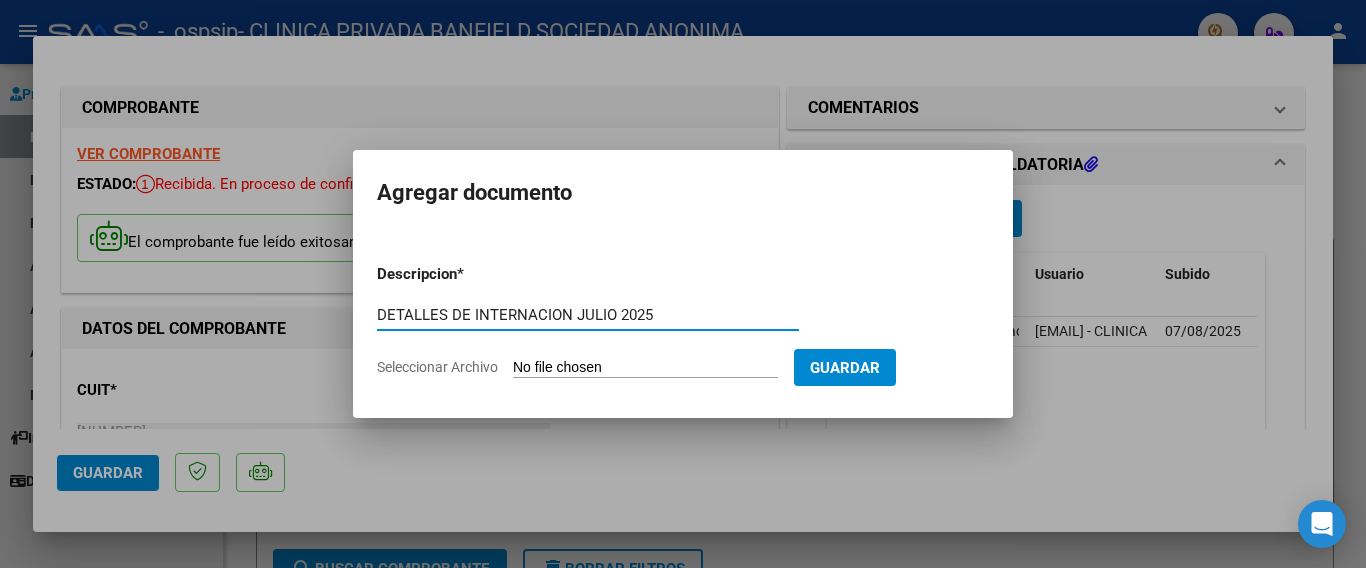 type on "DETALLES DE INTERNACION JULIO 2025" 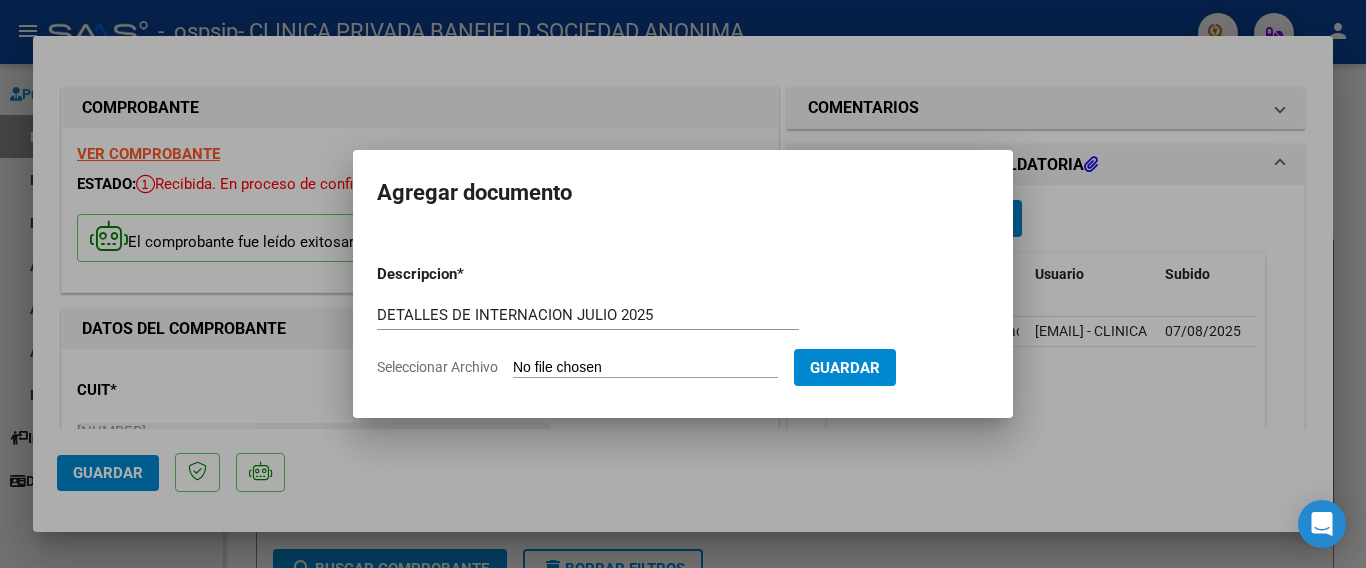type on "C:\fakepath\OSPSIP DETALLES-07.pdf" 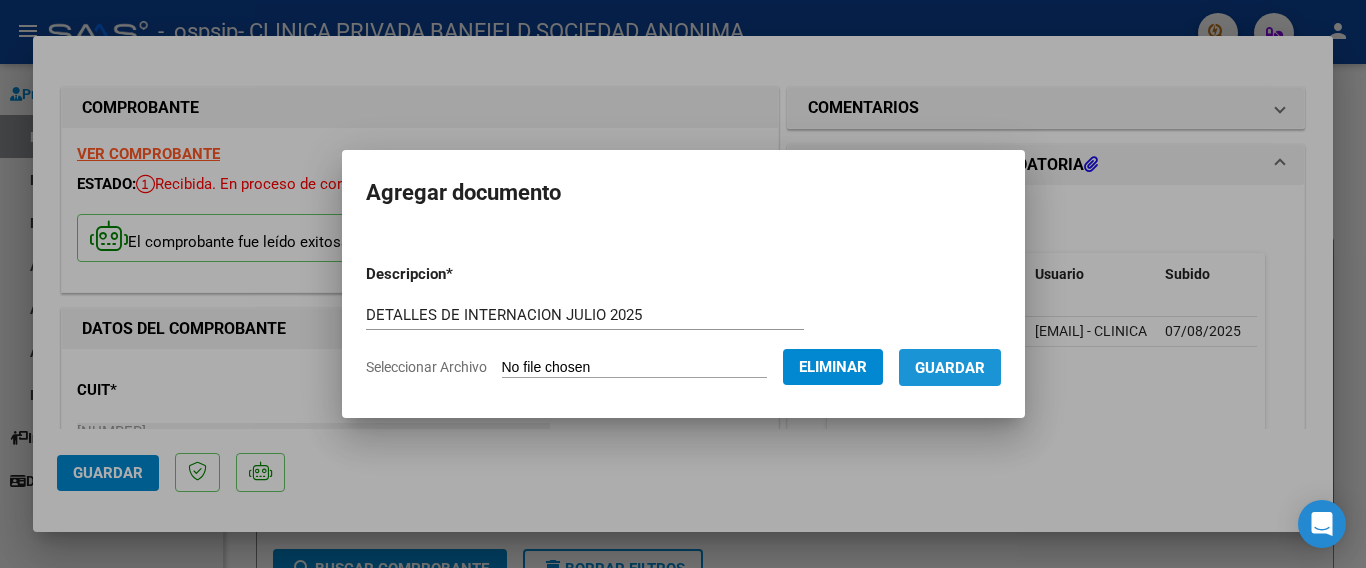 click on "Guardar" at bounding box center [950, 367] 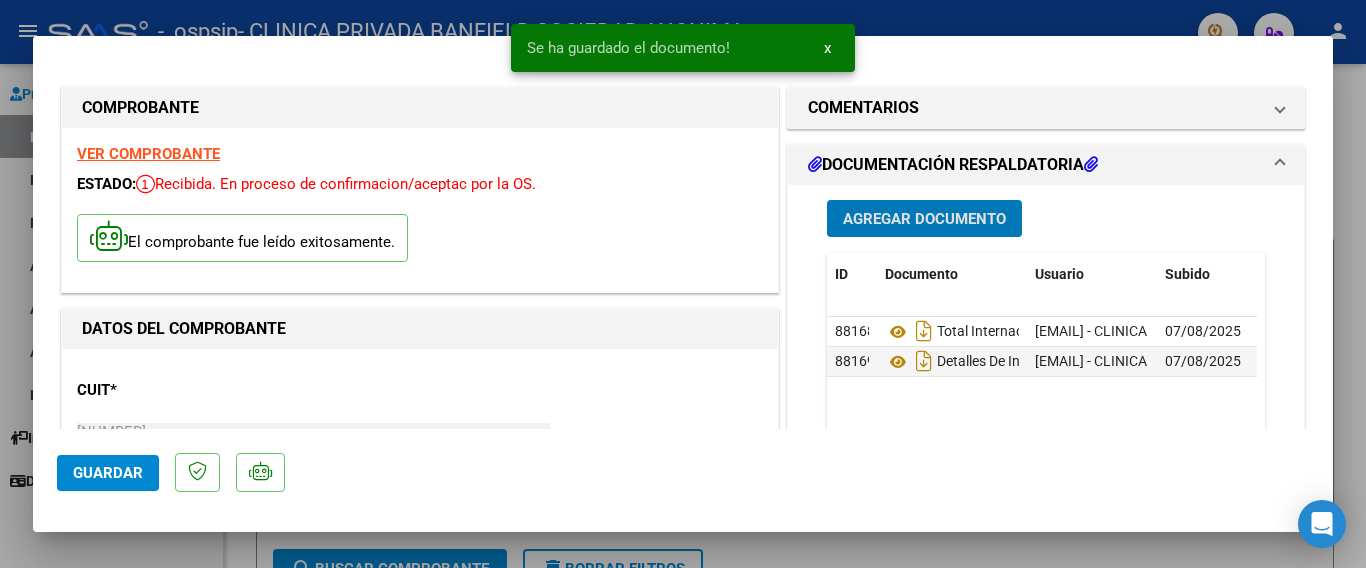 click on "Agregar Documento" at bounding box center (924, 219) 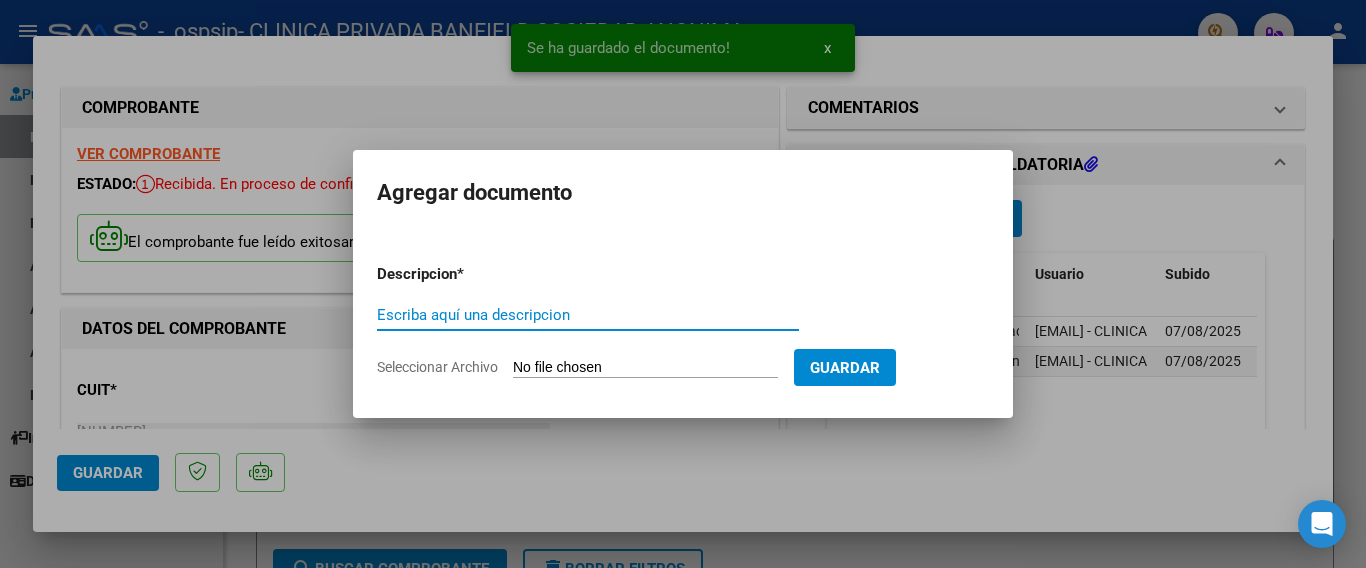 click on "Escriba aquí una descripcion" at bounding box center (588, 315) 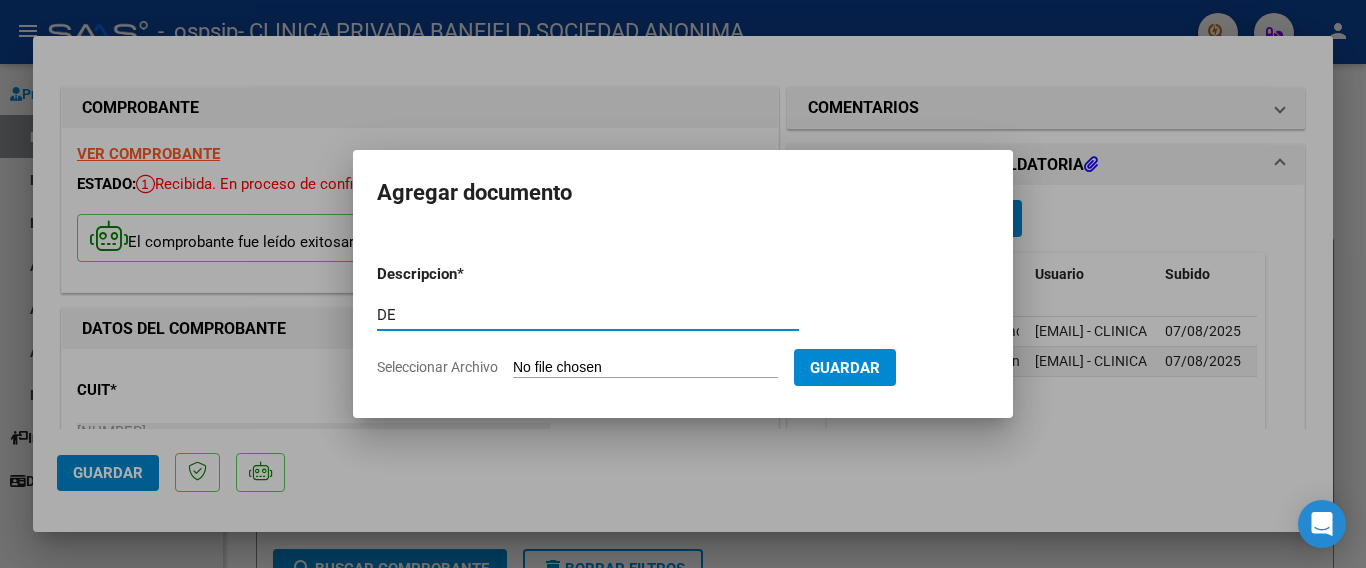 type on "D" 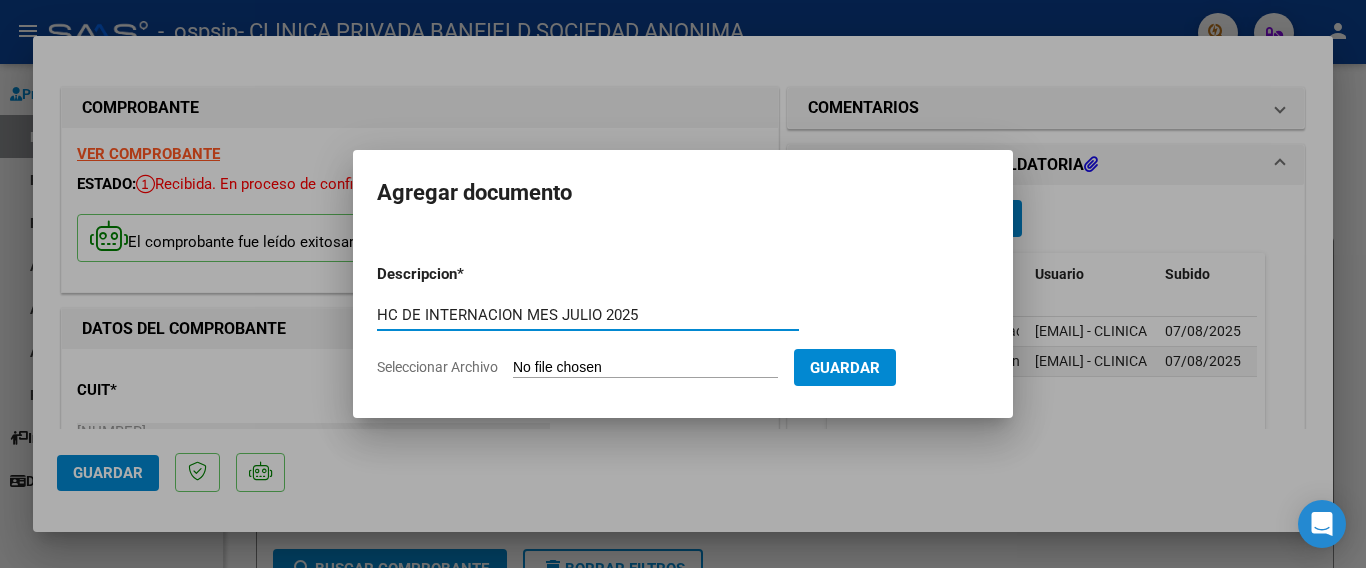 type on "HC DE INTERNACION MES JULIO 2025" 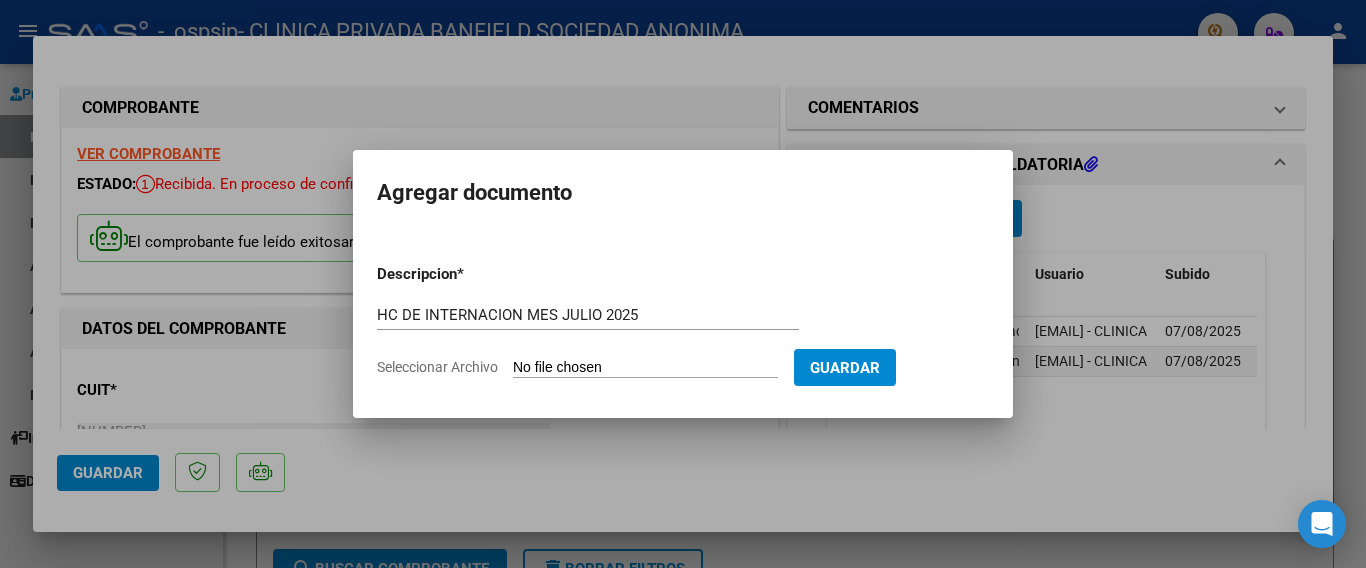 click on "Seleccionar Archivo" at bounding box center [645, 368] 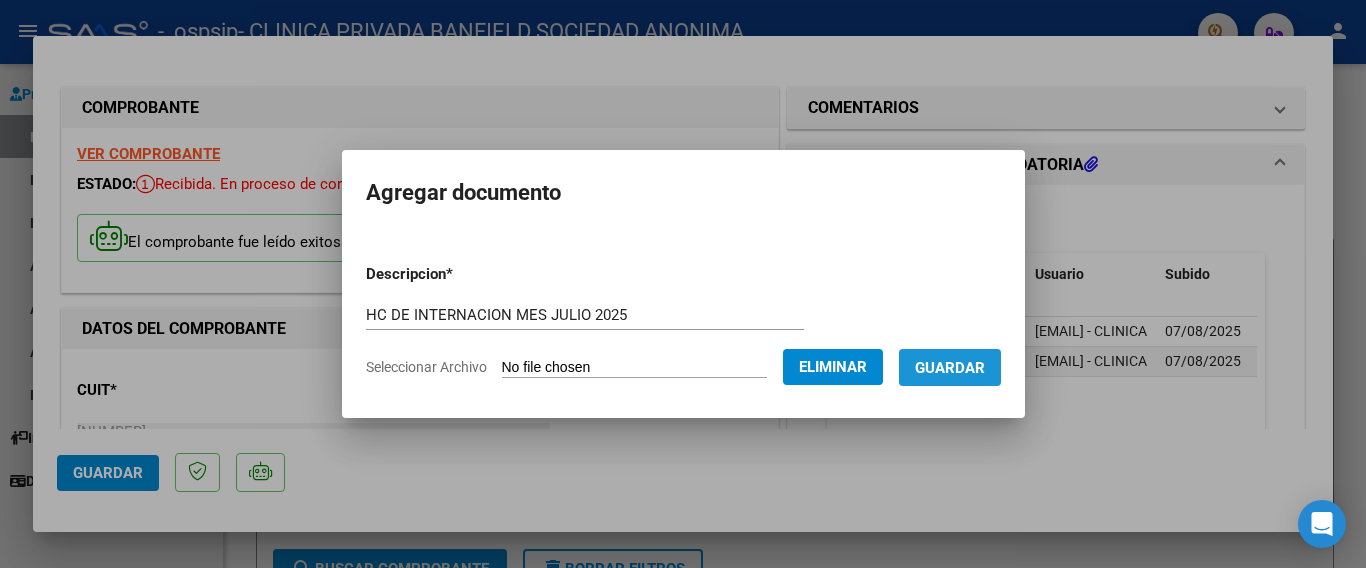 click on "Guardar" at bounding box center [950, 368] 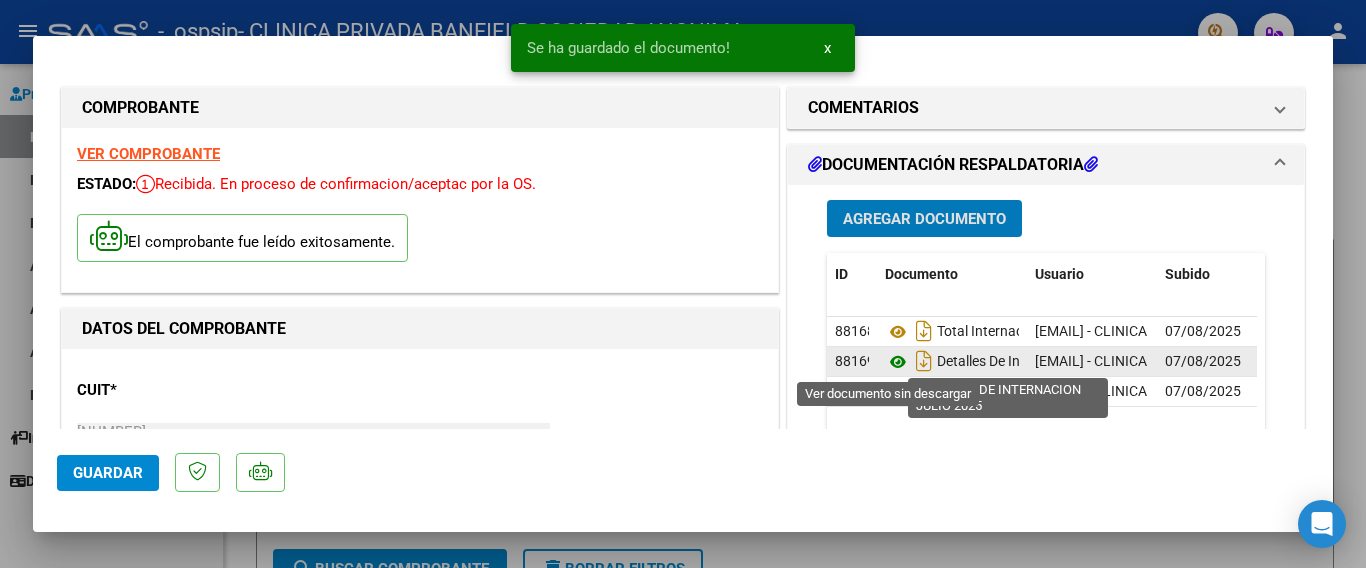 click 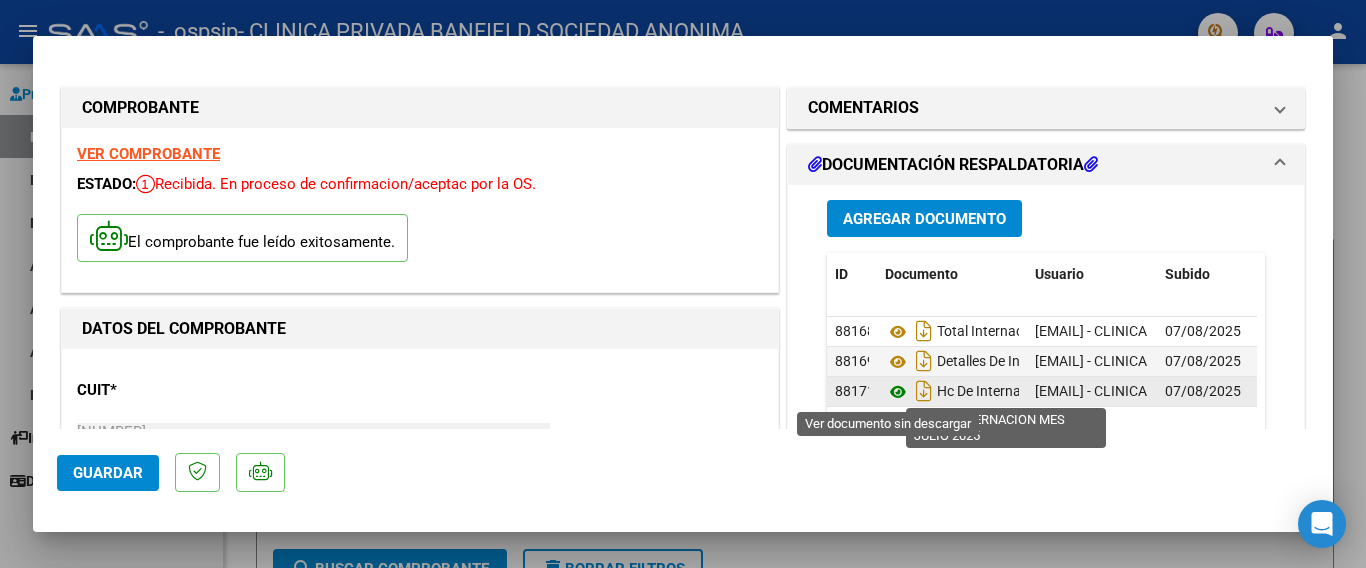 click 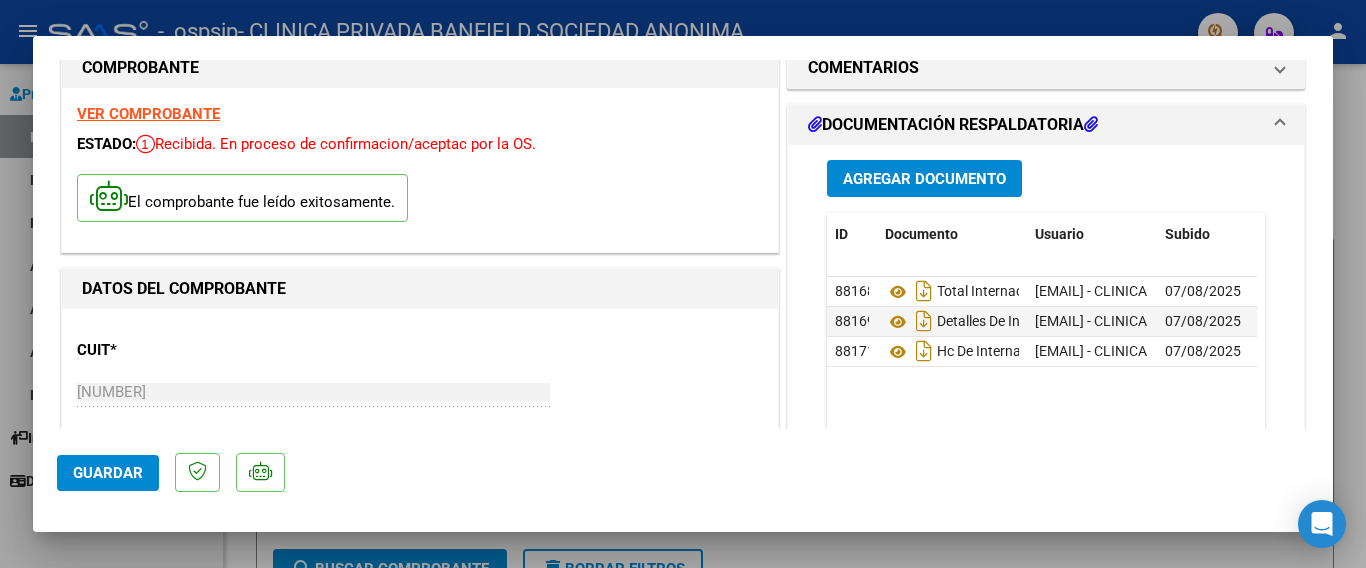 scroll, scrollTop: 80, scrollLeft: 0, axis: vertical 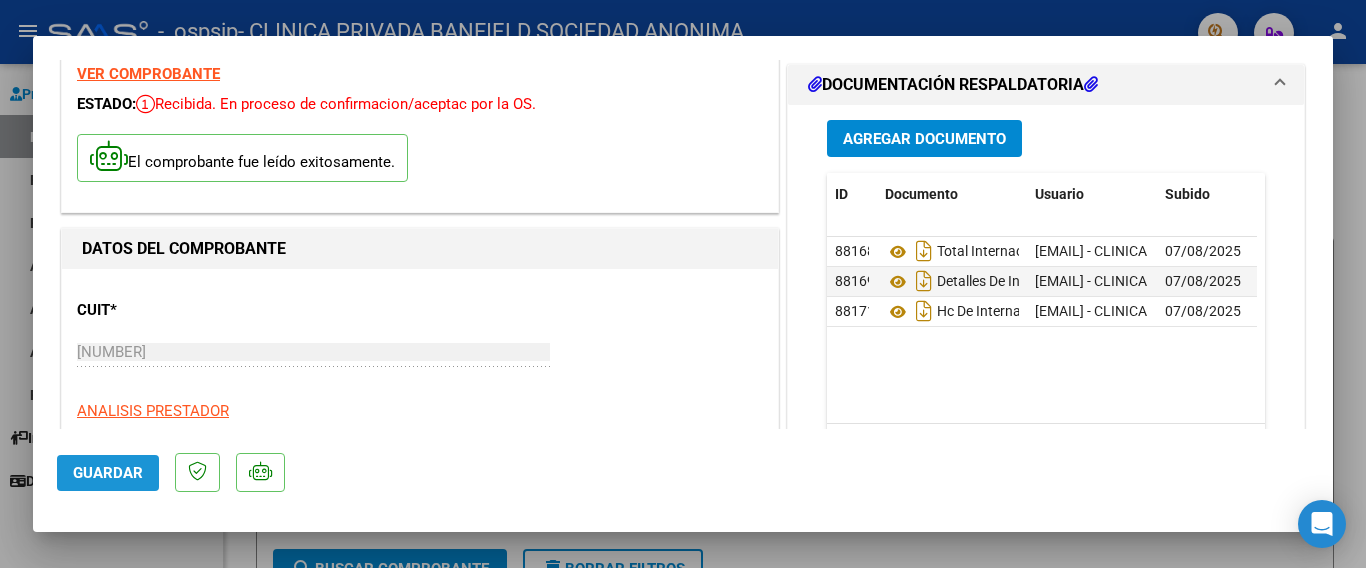 click on "Guardar" 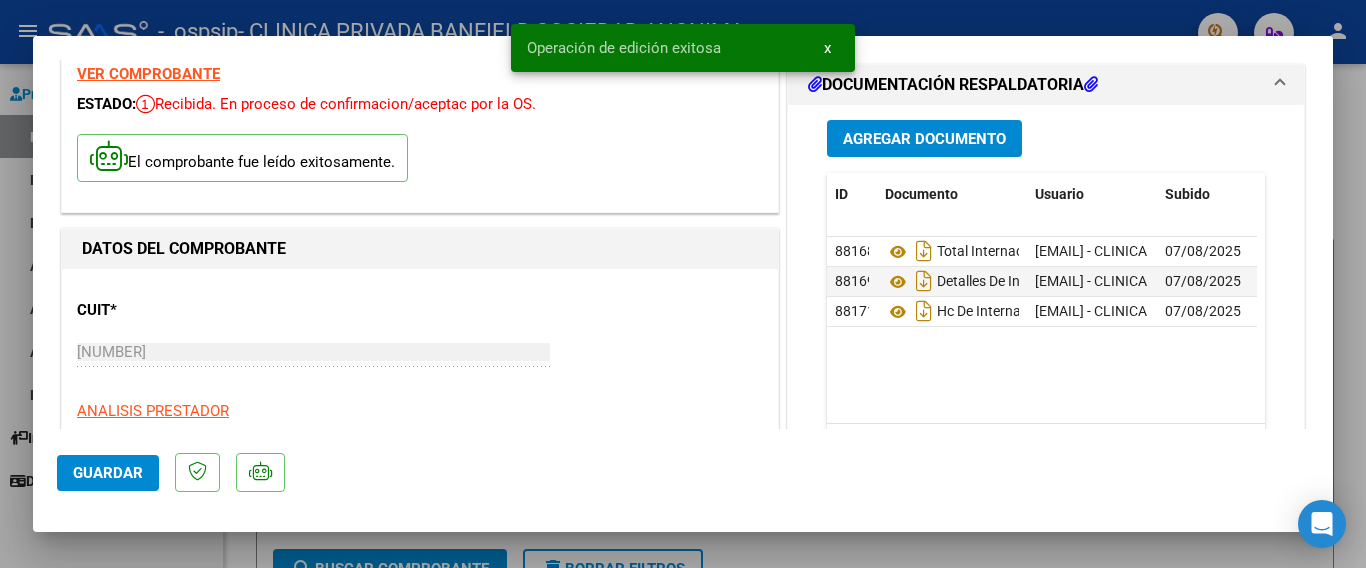 click at bounding box center [683, 284] 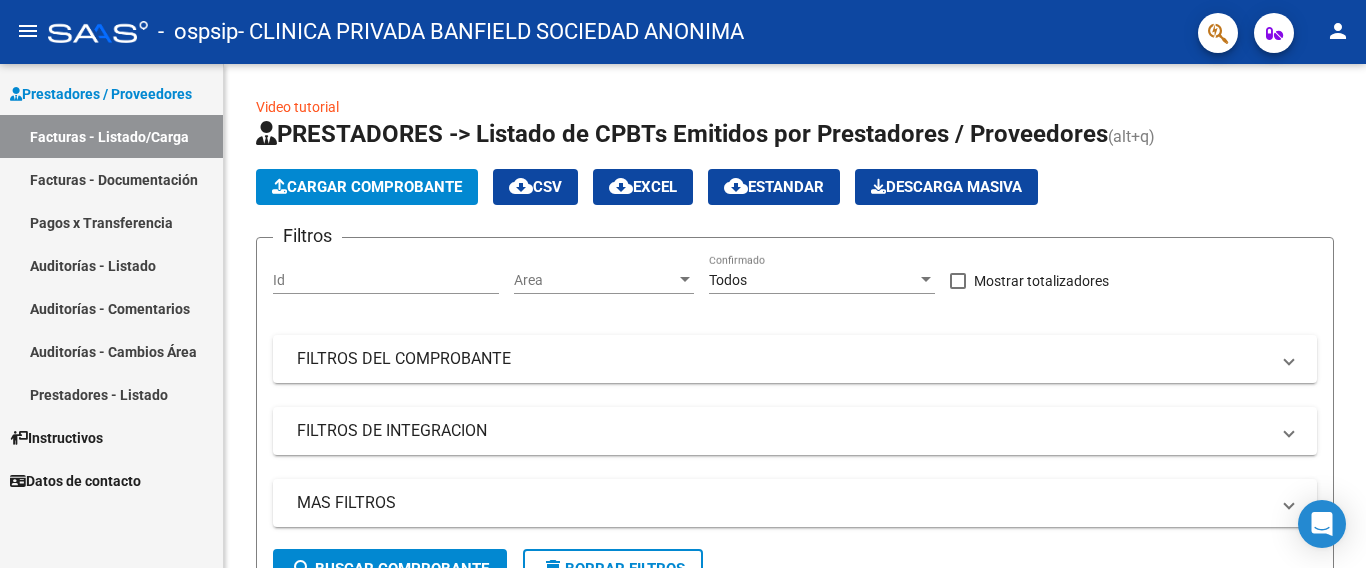 click on "Facturas - Documentación" at bounding box center (111, 179) 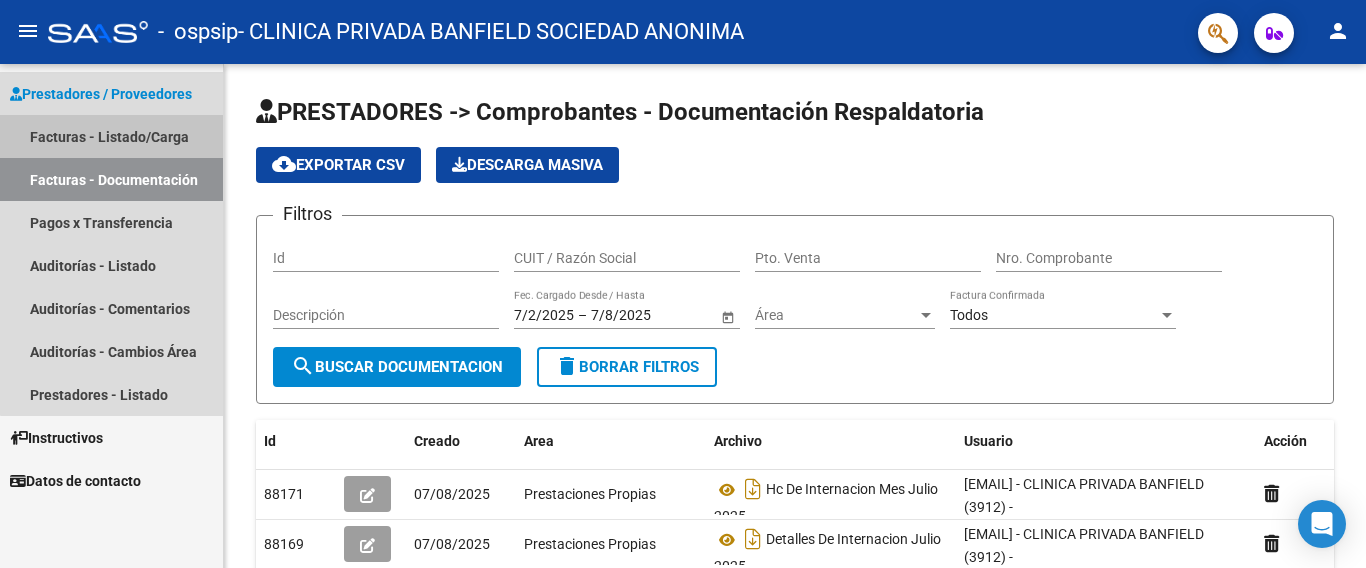 click on "Facturas - Listado/Carga" at bounding box center (111, 136) 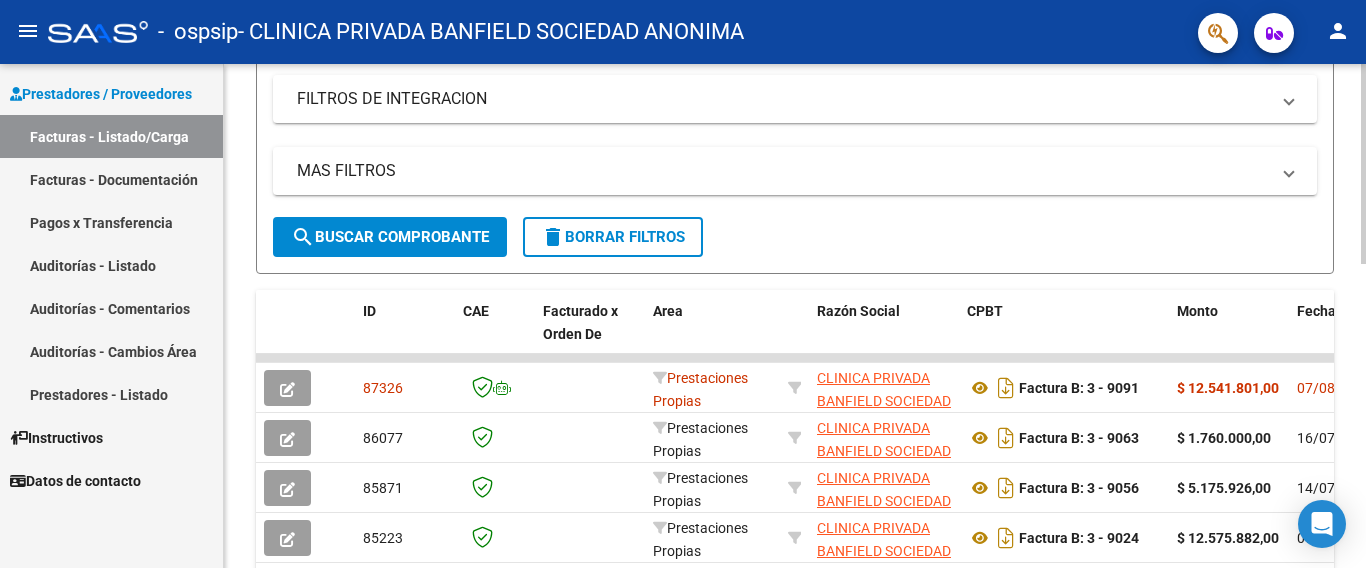 scroll, scrollTop: 344, scrollLeft: 0, axis: vertical 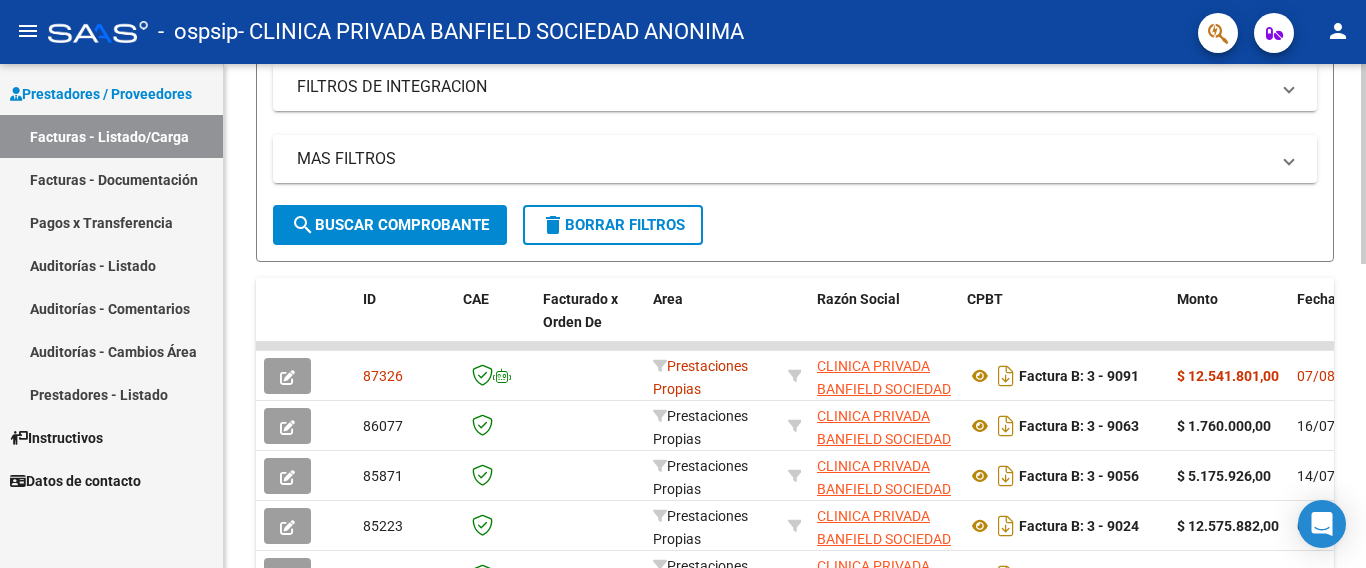 click 